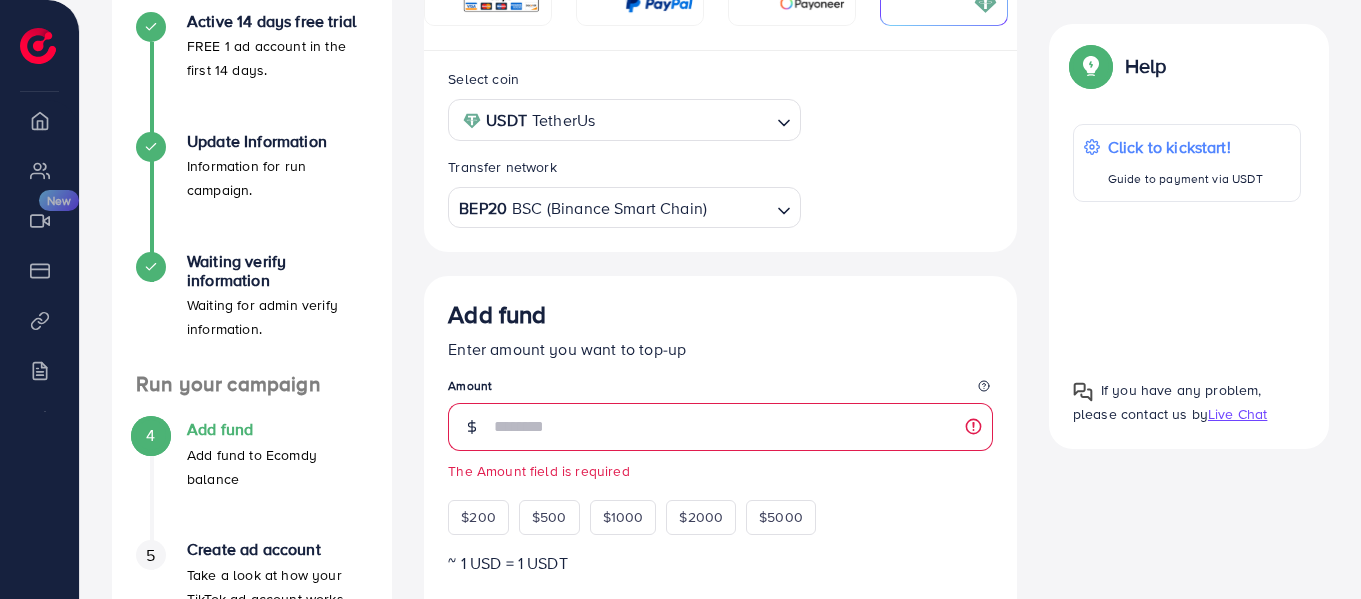 scroll, scrollTop: 258, scrollLeft: 0, axis: vertical 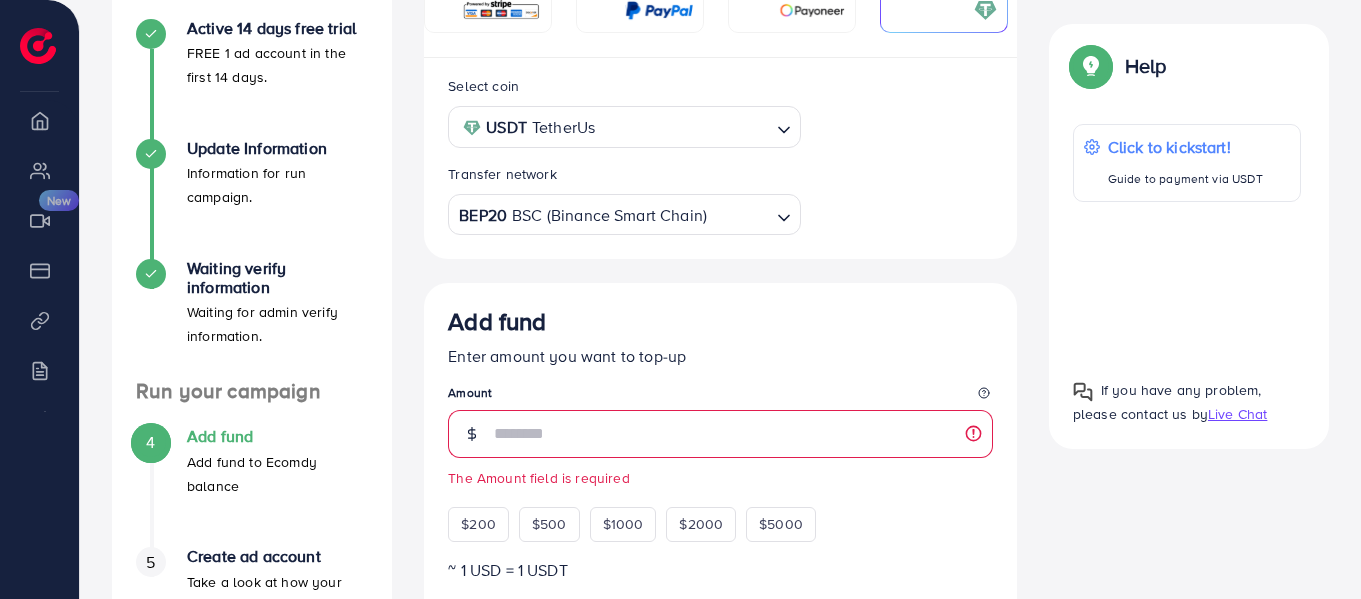 click on "Add fund  Enter amount you want to top-up Amount  The Amount field is required  $200 $500 $1000 $2000 $5000" at bounding box center (720, 424) 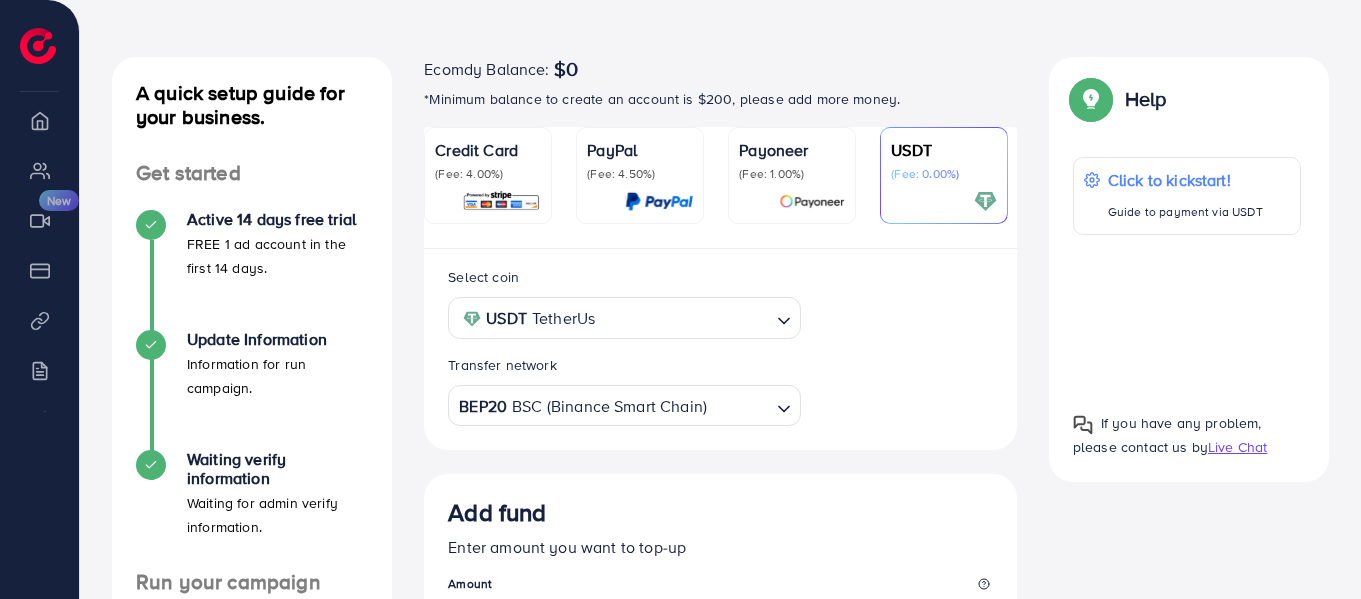 scroll, scrollTop: 27, scrollLeft: 0, axis: vertical 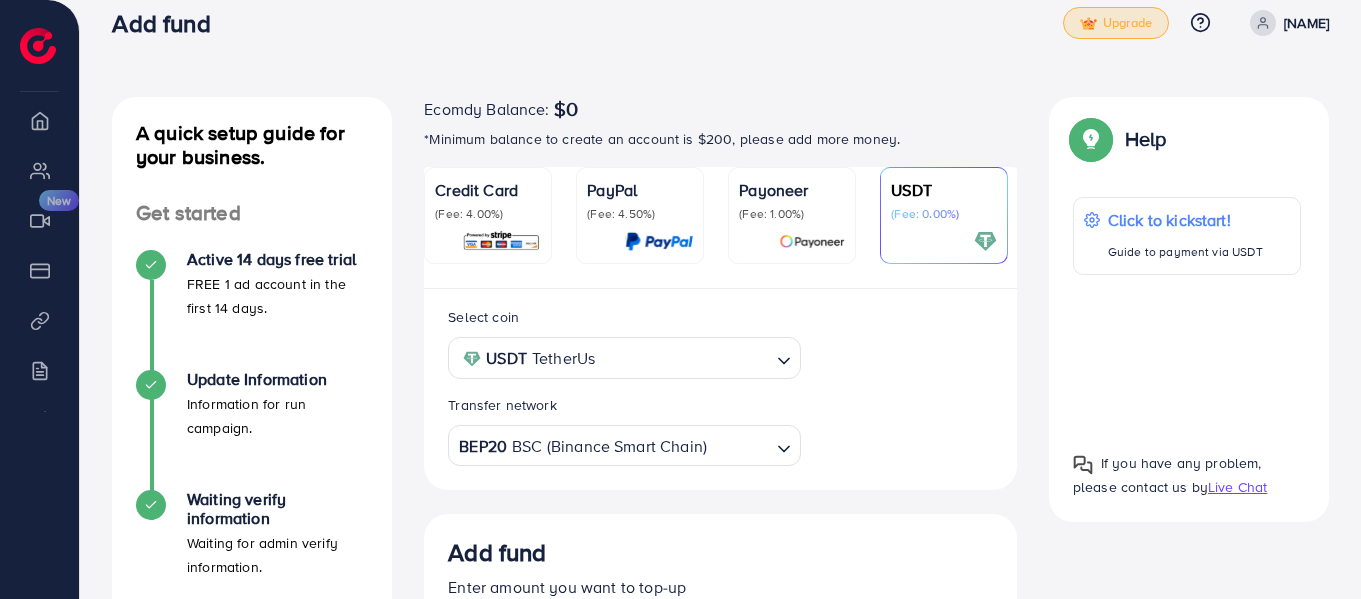 click on "Upgrade" at bounding box center [1116, 23] 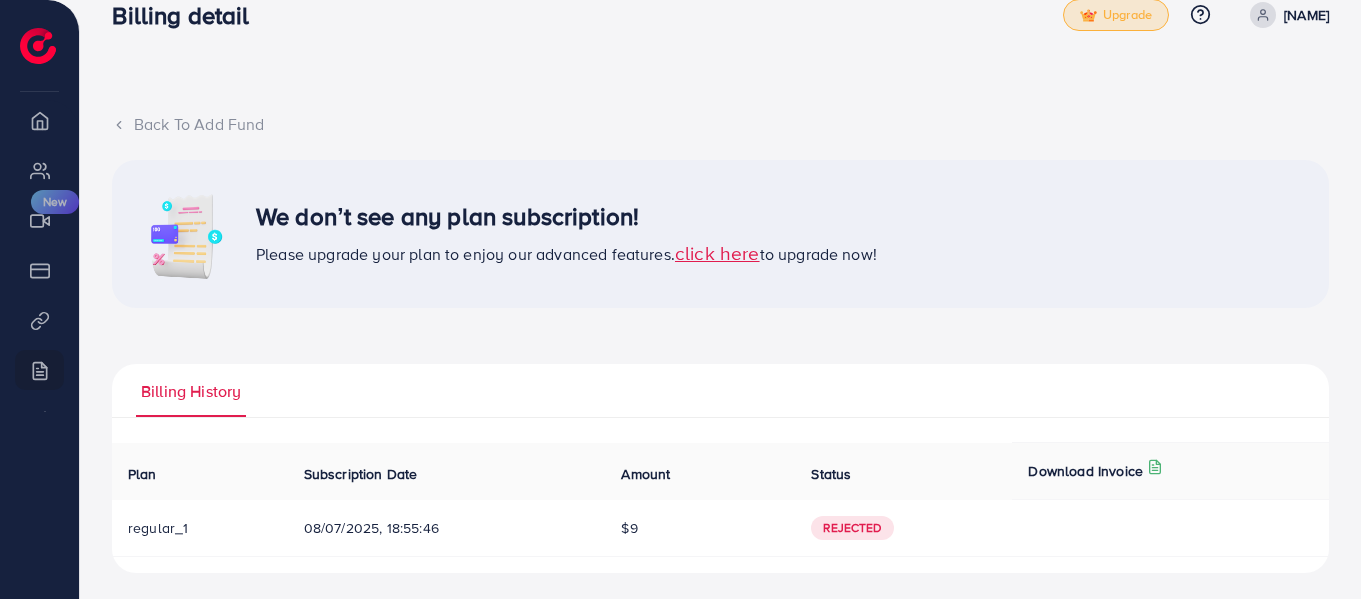 scroll, scrollTop: 34, scrollLeft: 0, axis: vertical 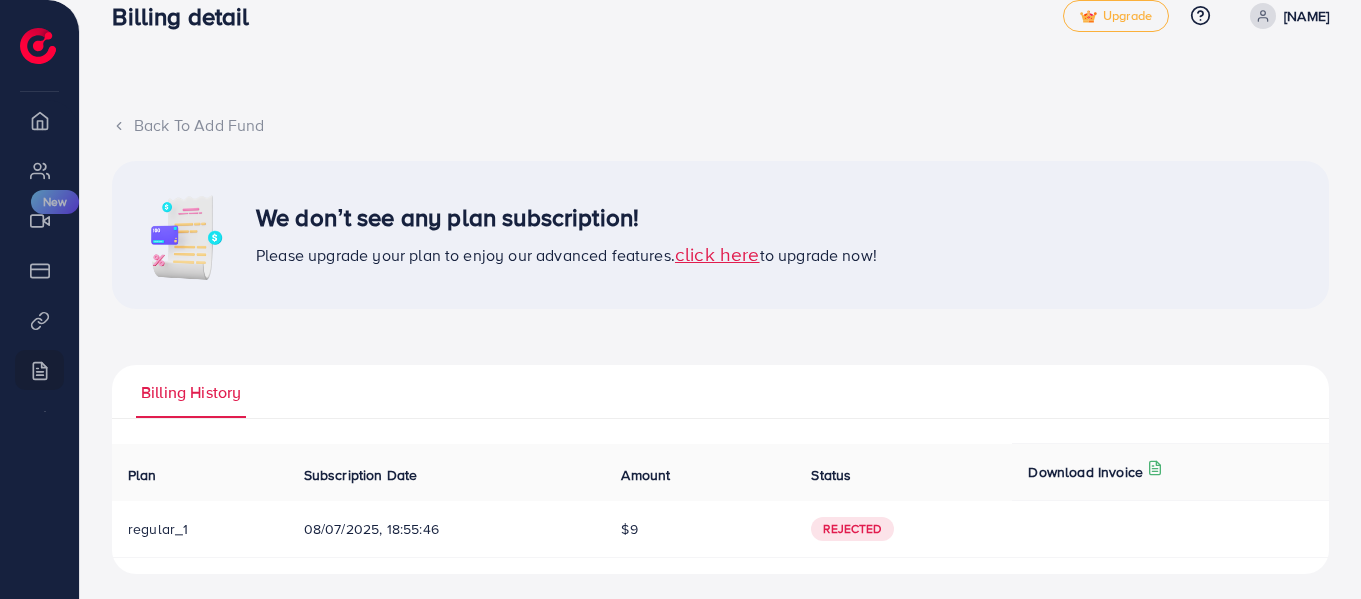 click on "click here" at bounding box center [717, 253] 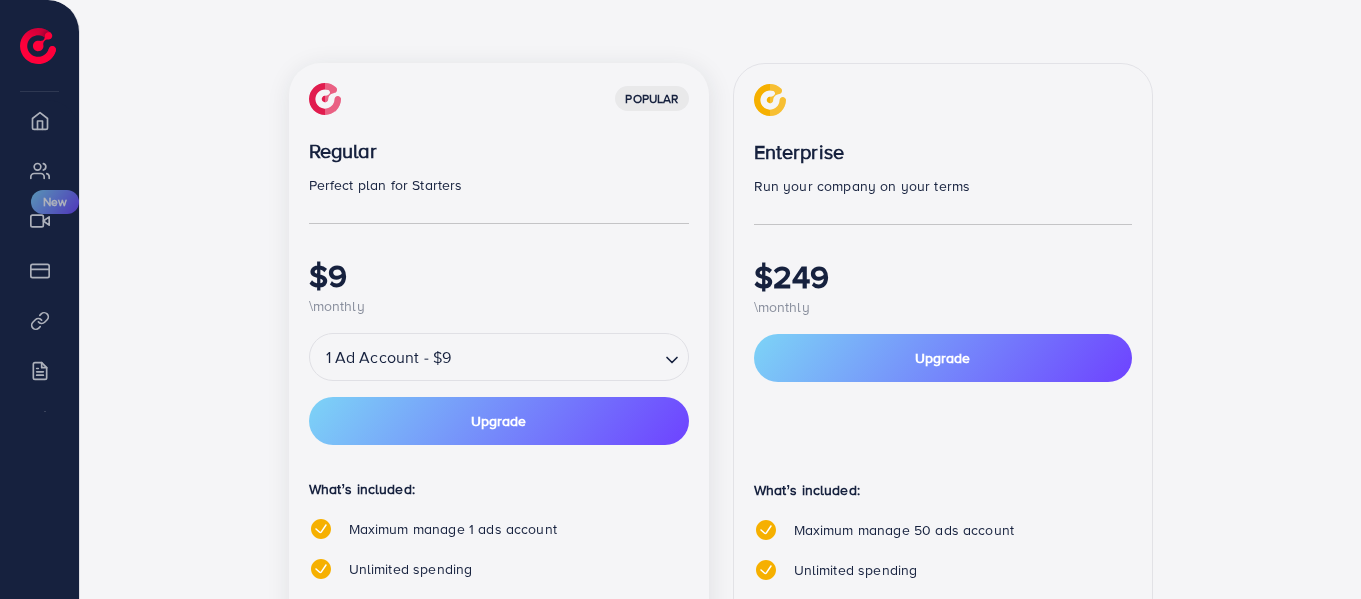 scroll, scrollTop: 304, scrollLeft: 0, axis: vertical 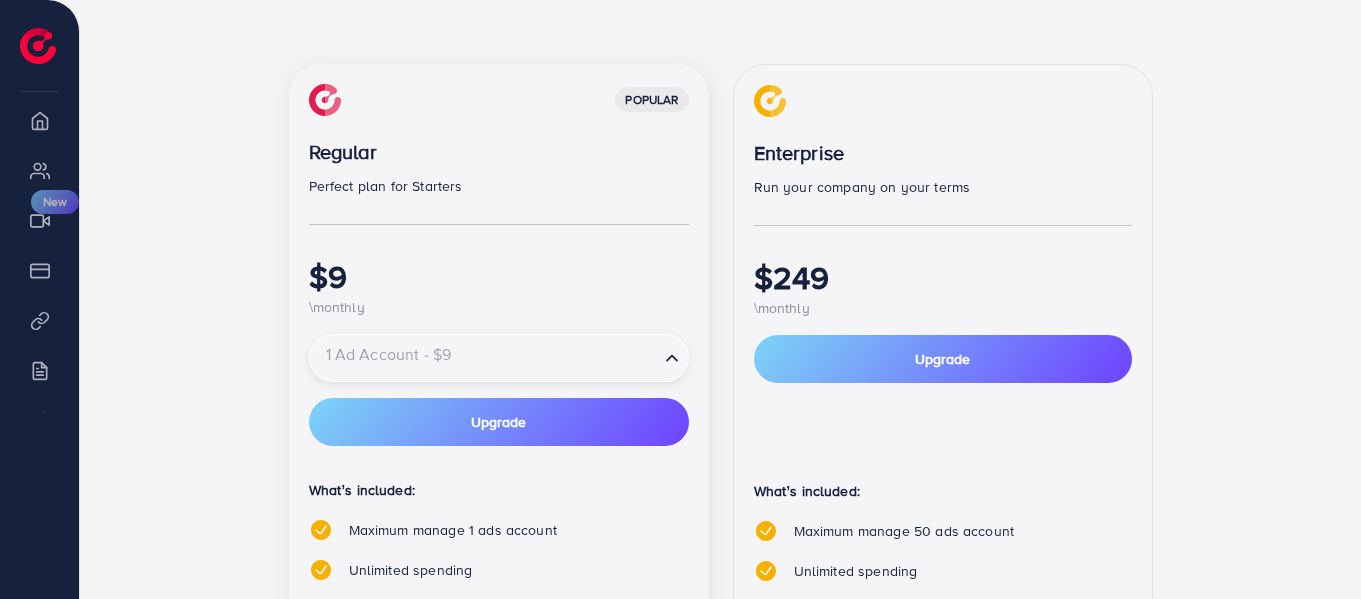 click at bounding box center (484, 358) 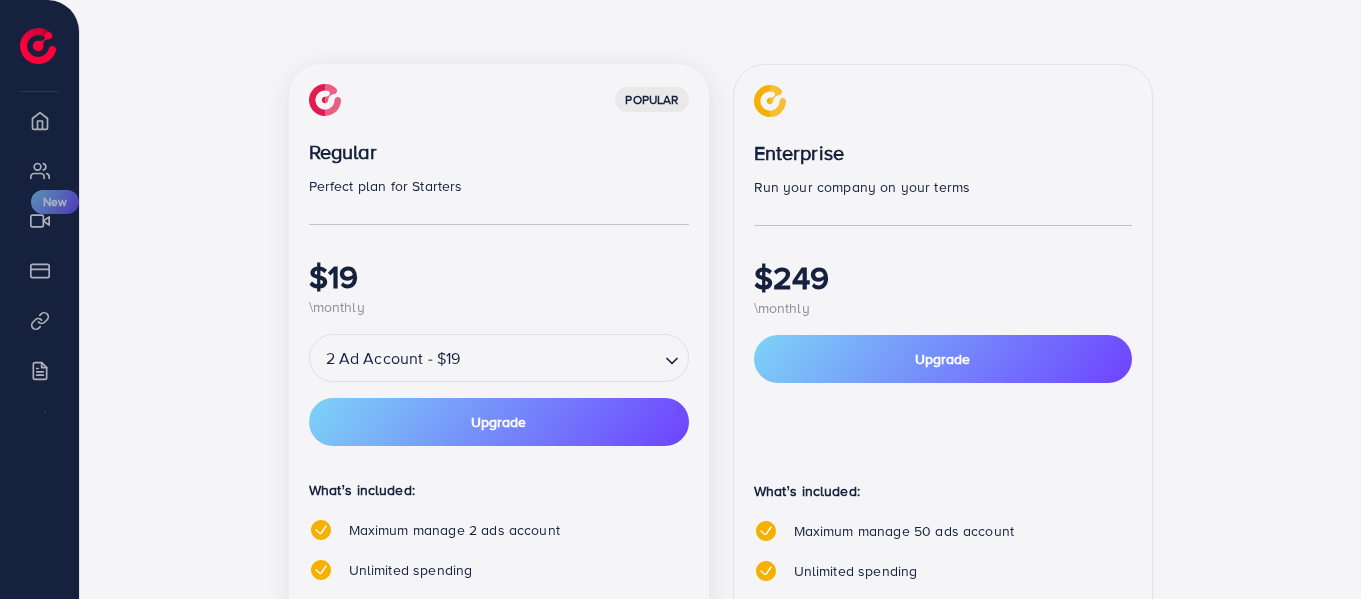 click on "popular Regular Perfect plan for Starters $19 \monthly 2 Ad Account - $19 Loading... regular_1 regular_2 regular_3 regular_4 regular_5 Upgrade What’s included: Maximum manage 2 ads account Unlimited spending Payment method Credit Card PayPal Payoneer USDT Airwallex" at bounding box center (499, 447) 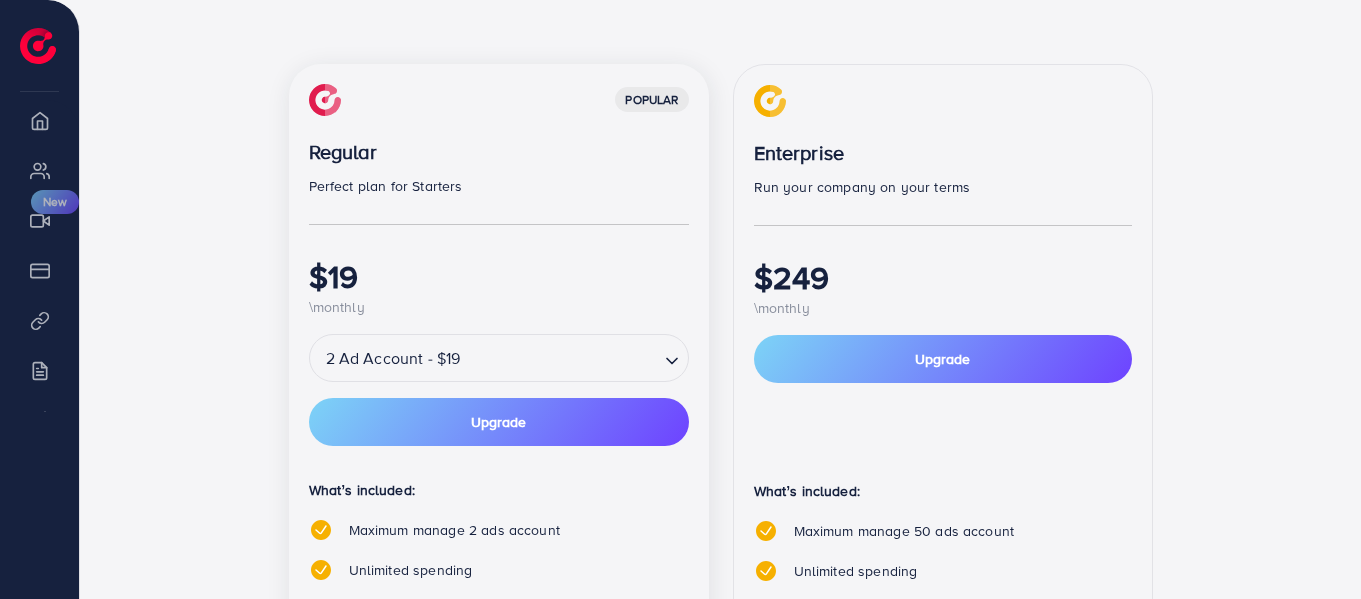 click on "2 Ad Account - $19" at bounding box center [484, 358] 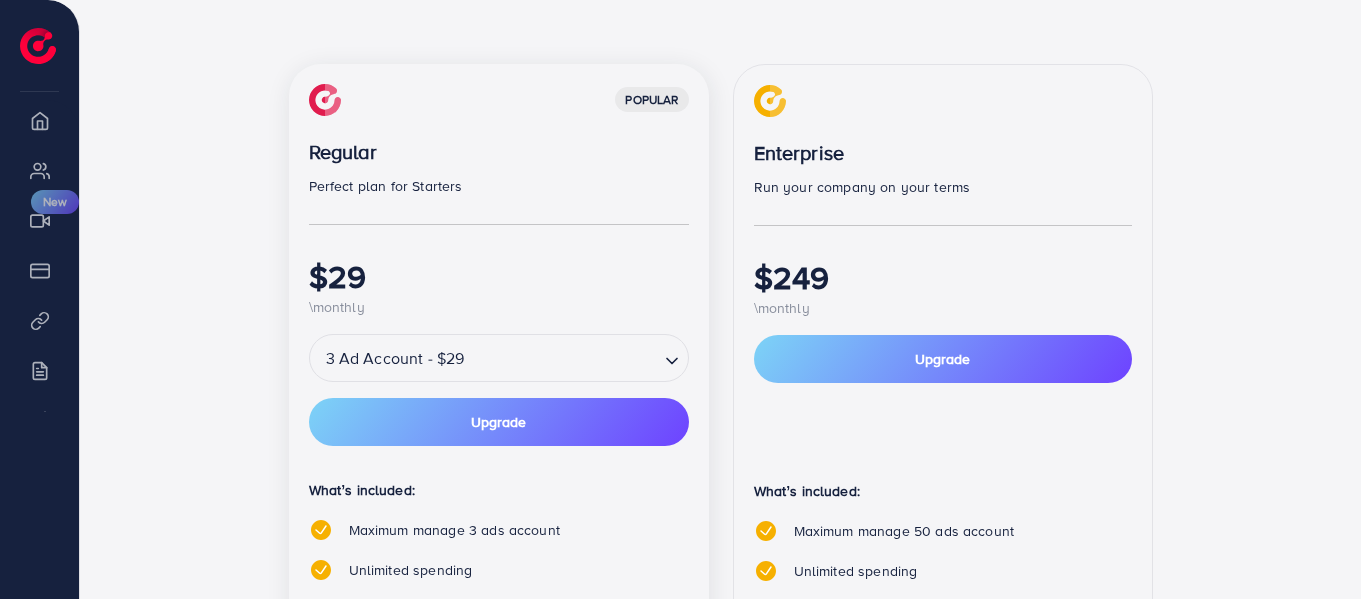 click on "popular Regular Perfect plan for Starters $29 \monthly 3 Ad Account - $29 Loading... regular_1 regular_2 regular_3 regular_4 regular_5 Upgrade What’s included: Maximum manage 3 ads account Unlimited spending Payment method Credit Card PayPal Payoneer USDT Airwallex" at bounding box center [499, 447] 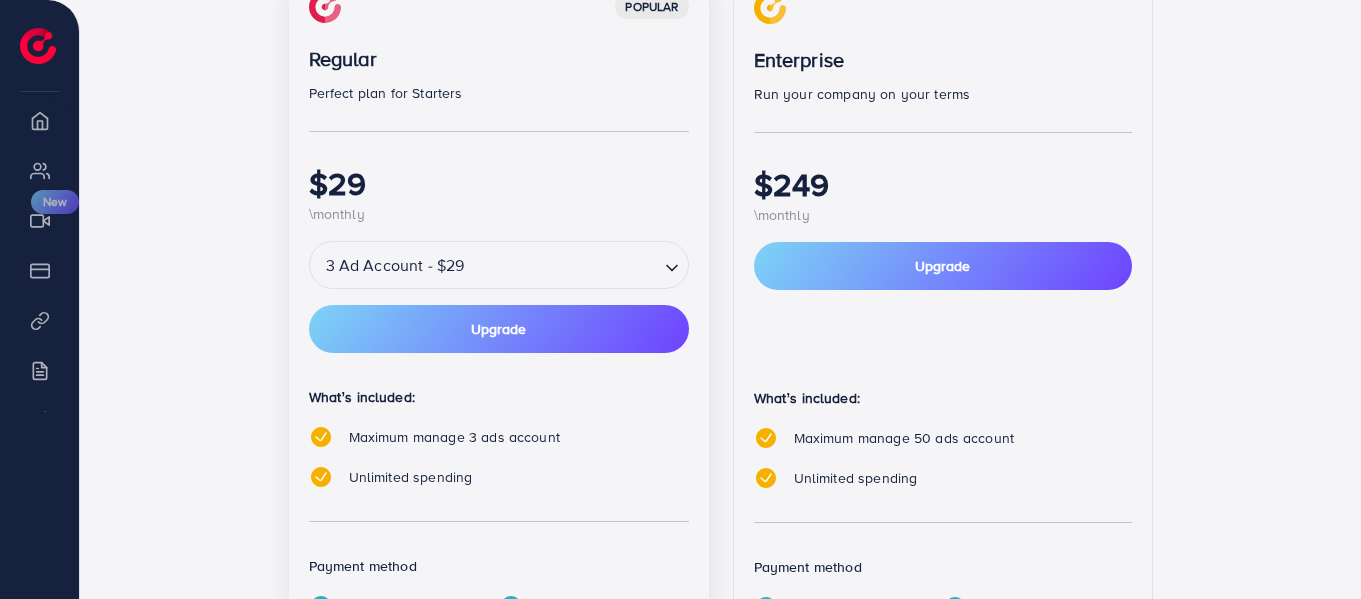 scroll, scrollTop: 358, scrollLeft: 0, axis: vertical 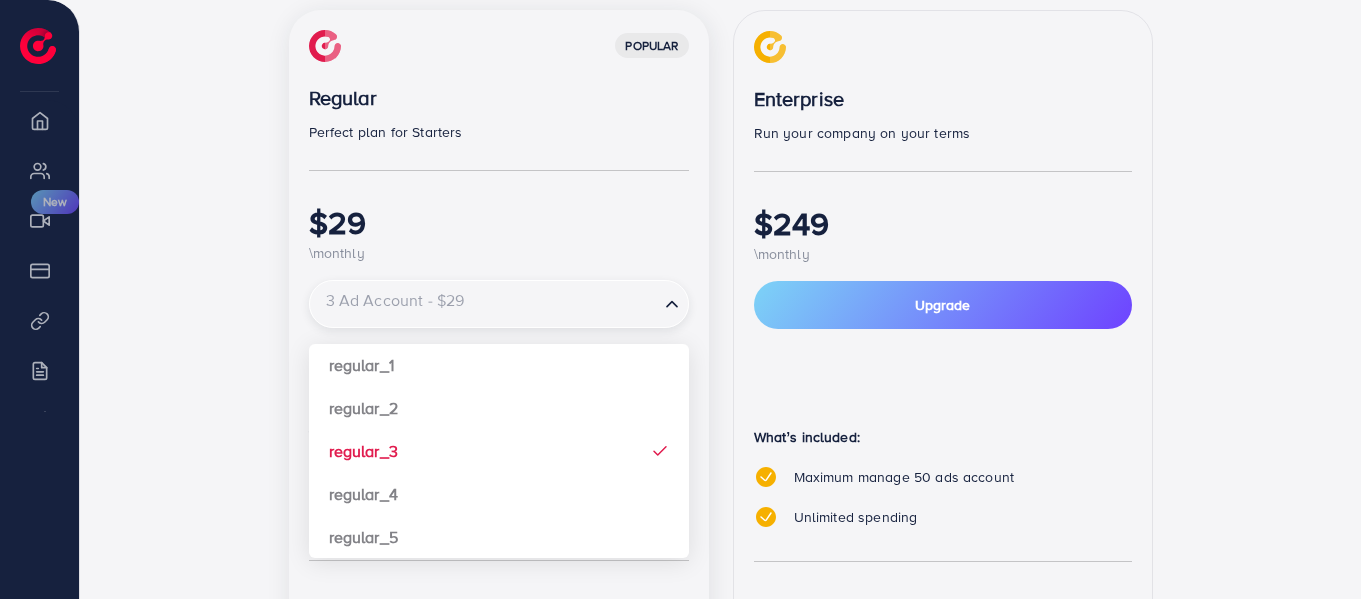 click at bounding box center (484, 304) 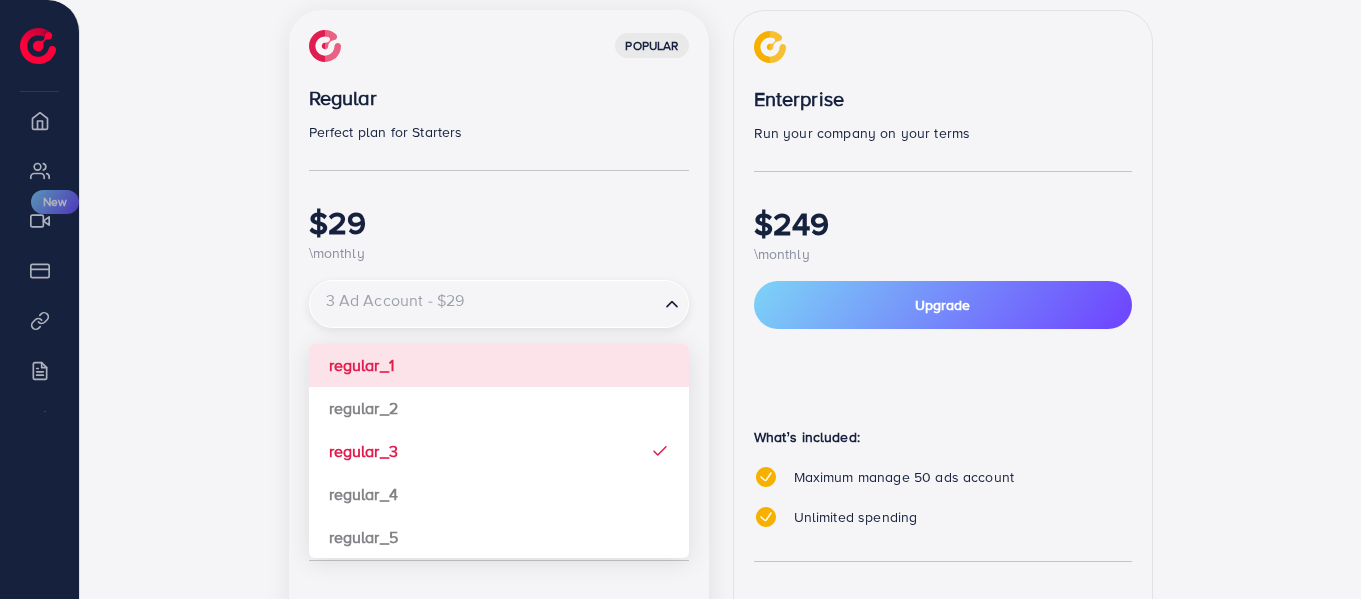 click on "popular Regular Perfect plan for Starters $29 \monthly 3 Ad Account - $29 Loading... regular_1 regular_2 regular_3 regular_4 regular_5 Upgrade What’s included: Maximum manage 3 ads account Unlimited spending Payment method Credit Card PayPal Payoneer USDT Airwallex" at bounding box center (499, 393) 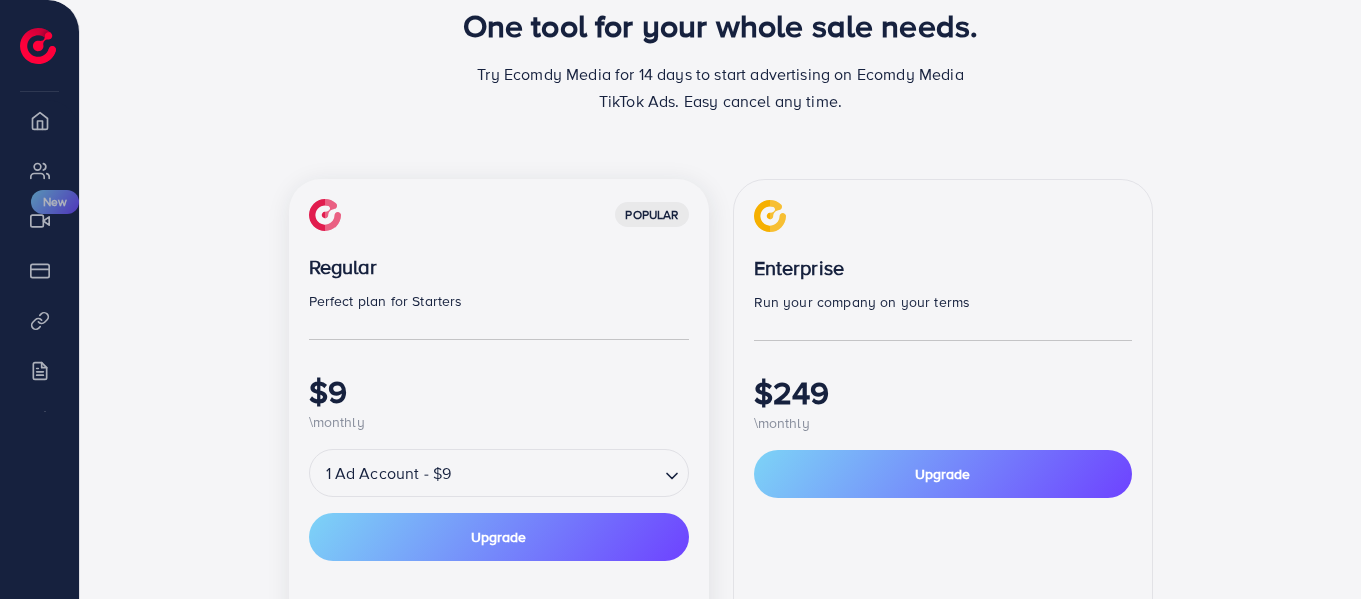 scroll, scrollTop: 188, scrollLeft: 0, axis: vertical 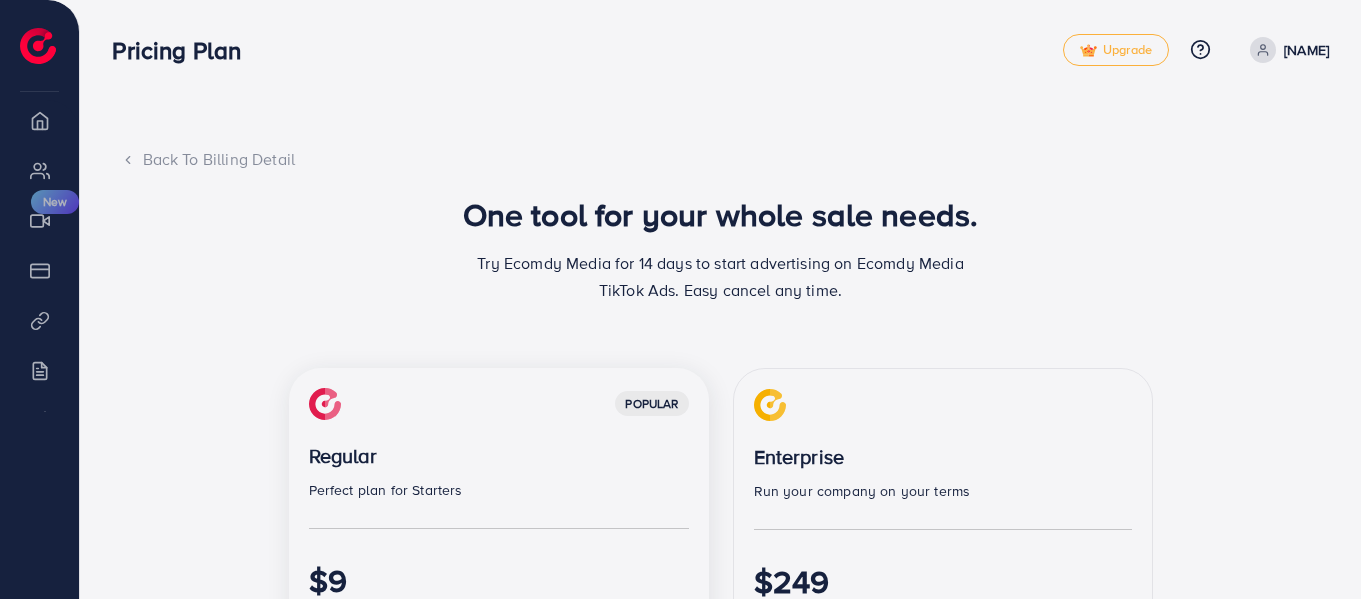 click at bounding box center [1263, 50] 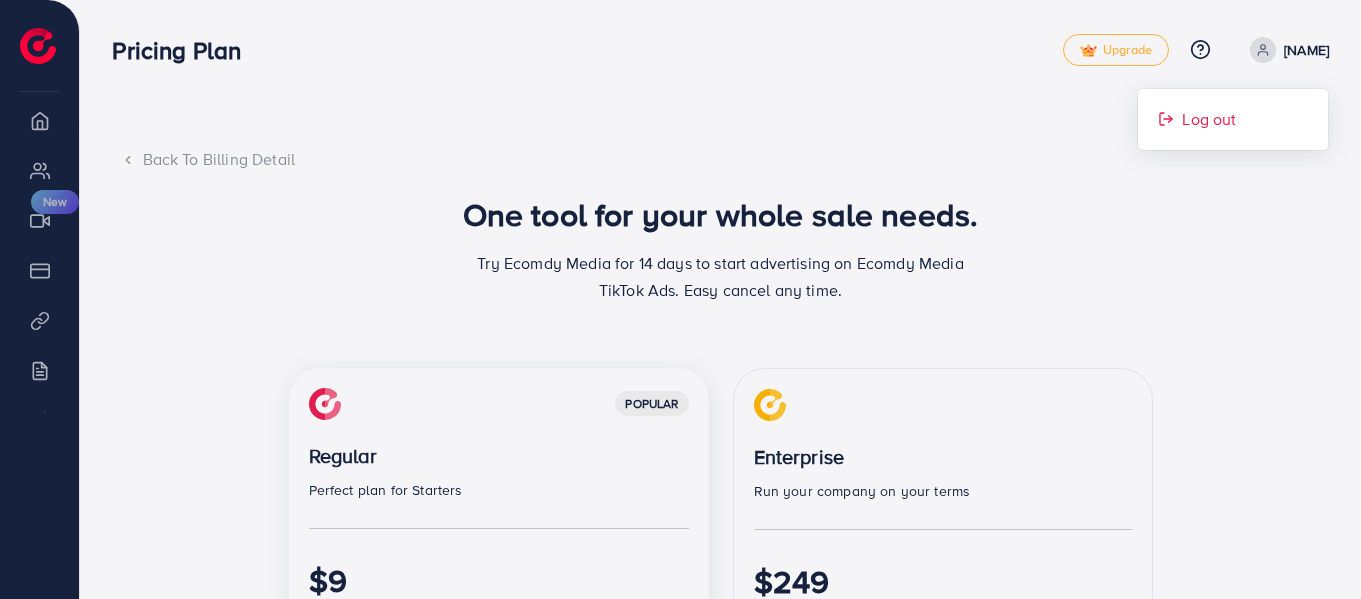 click on "Log out" at bounding box center [1209, 119] 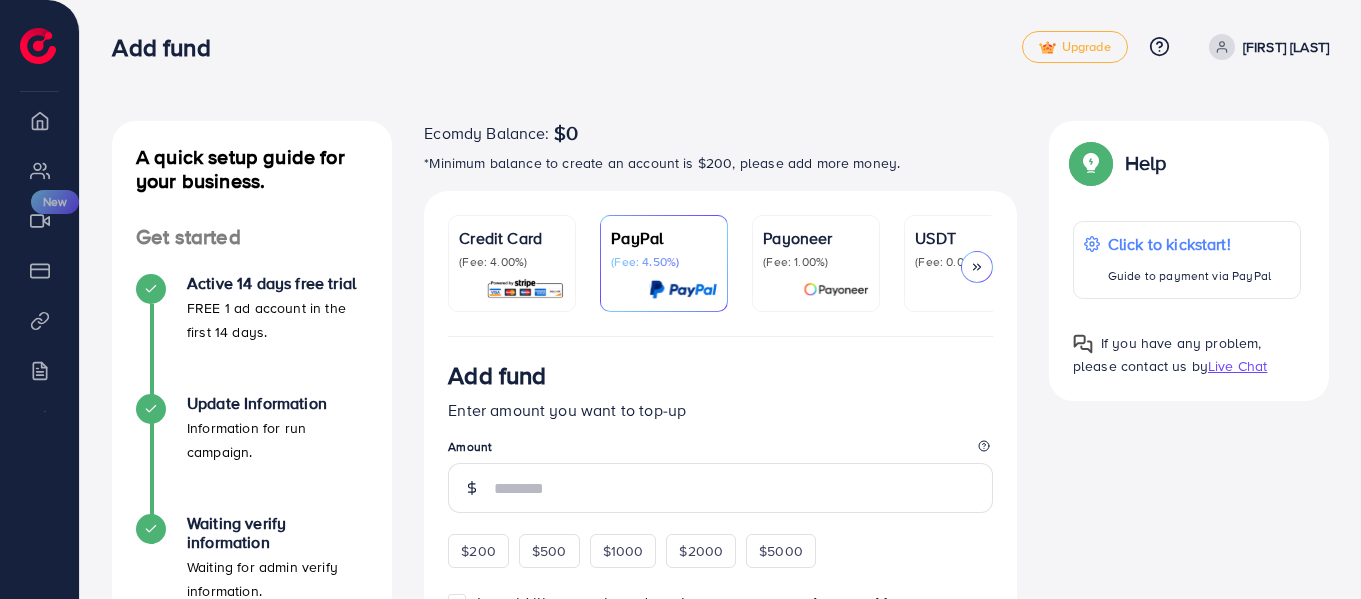 scroll, scrollTop: 0, scrollLeft: 0, axis: both 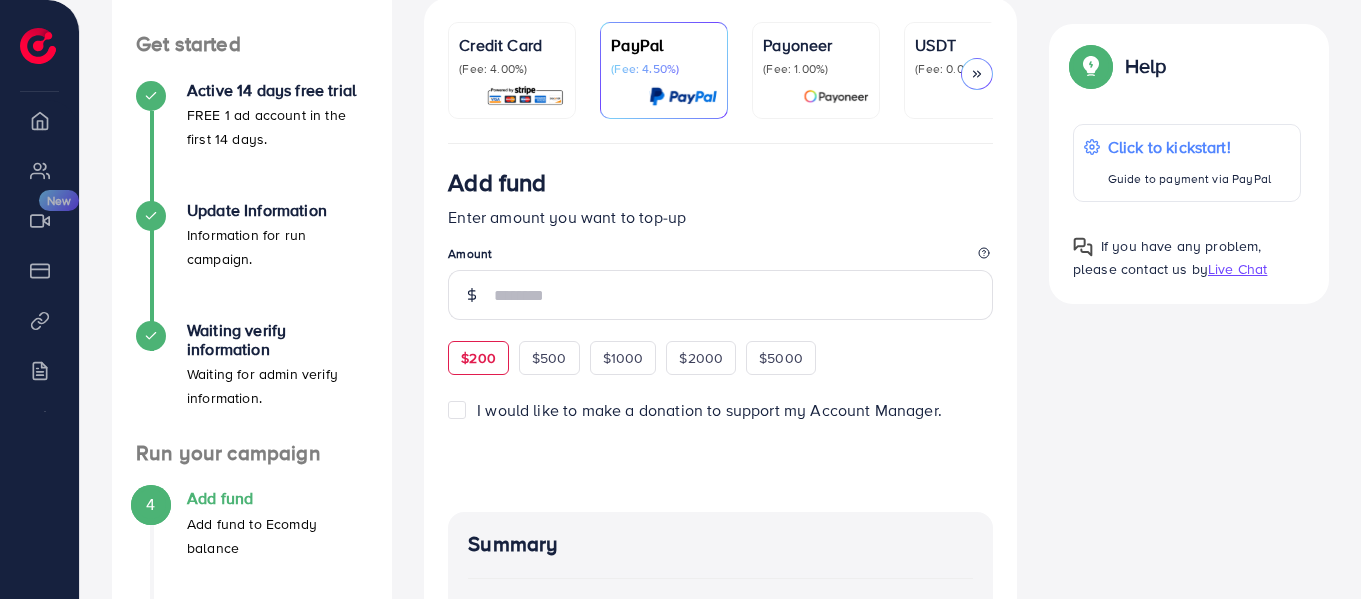 click on "$200" at bounding box center (478, 358) 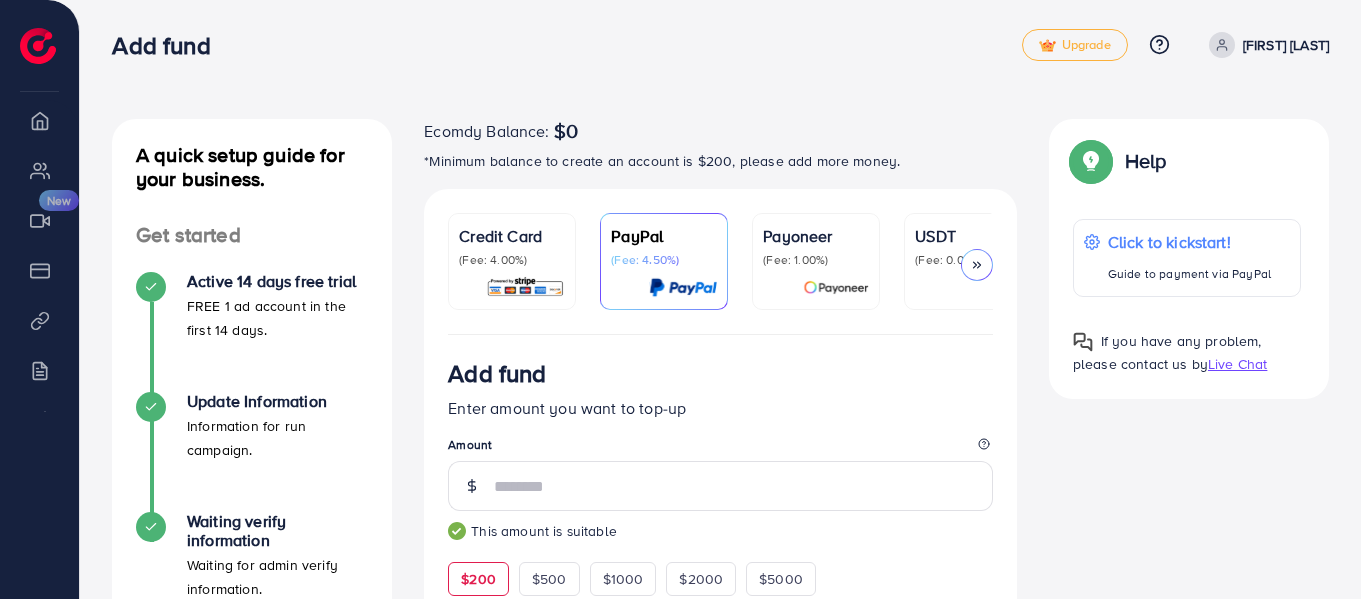 scroll, scrollTop: 0, scrollLeft: 0, axis: both 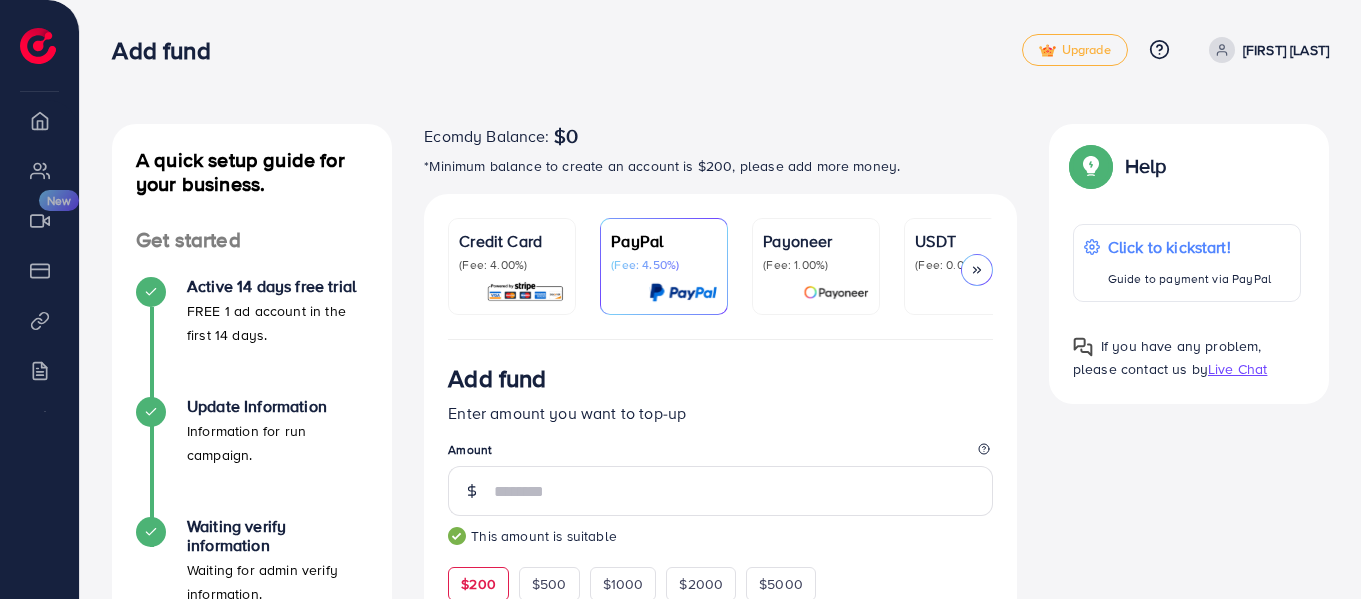 click on "USDT" at bounding box center [968, 241] 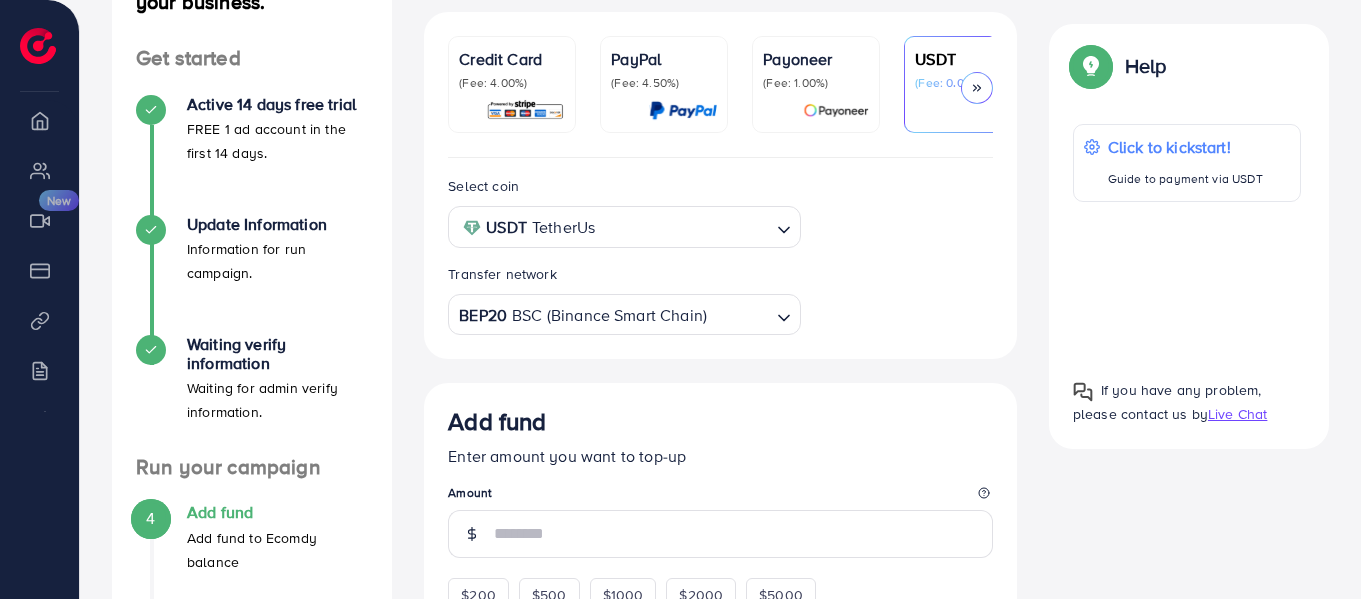 scroll, scrollTop: 308, scrollLeft: 0, axis: vertical 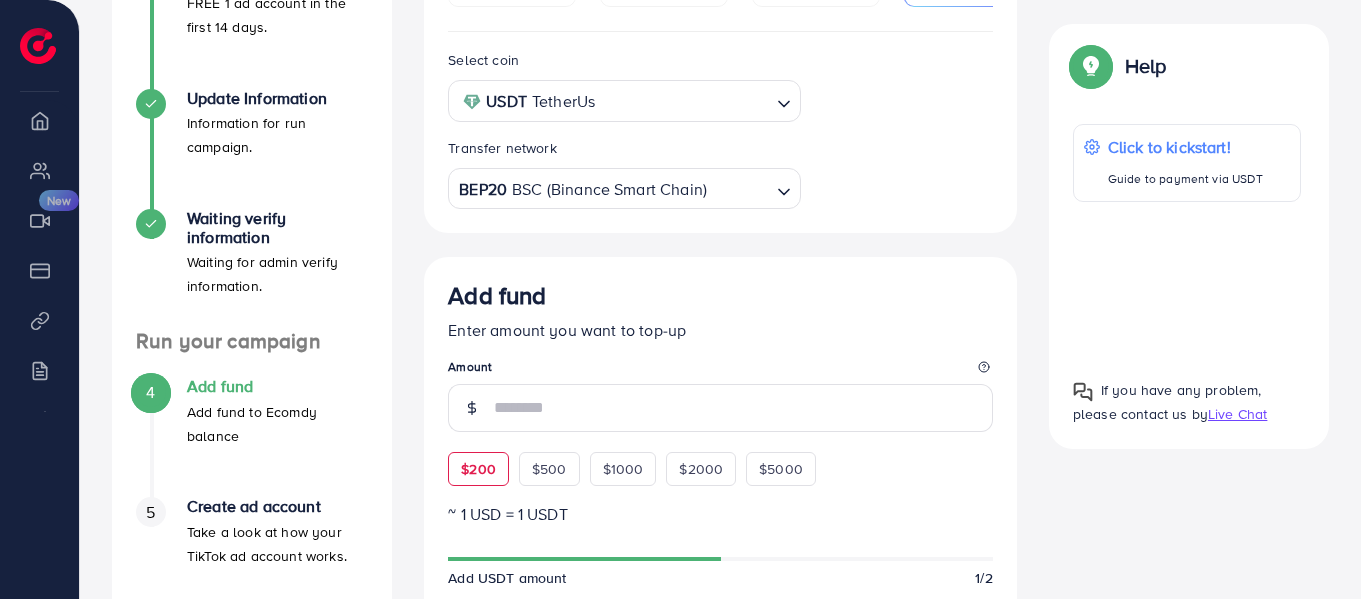 click on "$200" at bounding box center (478, 469) 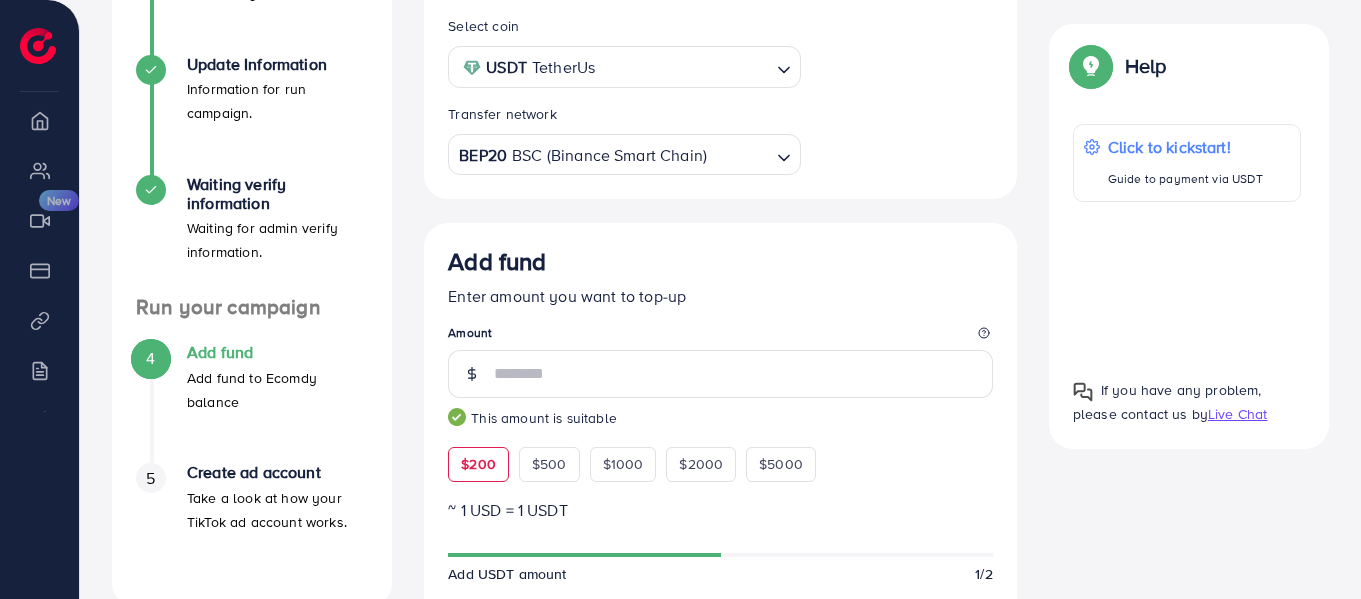 scroll, scrollTop: 354, scrollLeft: 0, axis: vertical 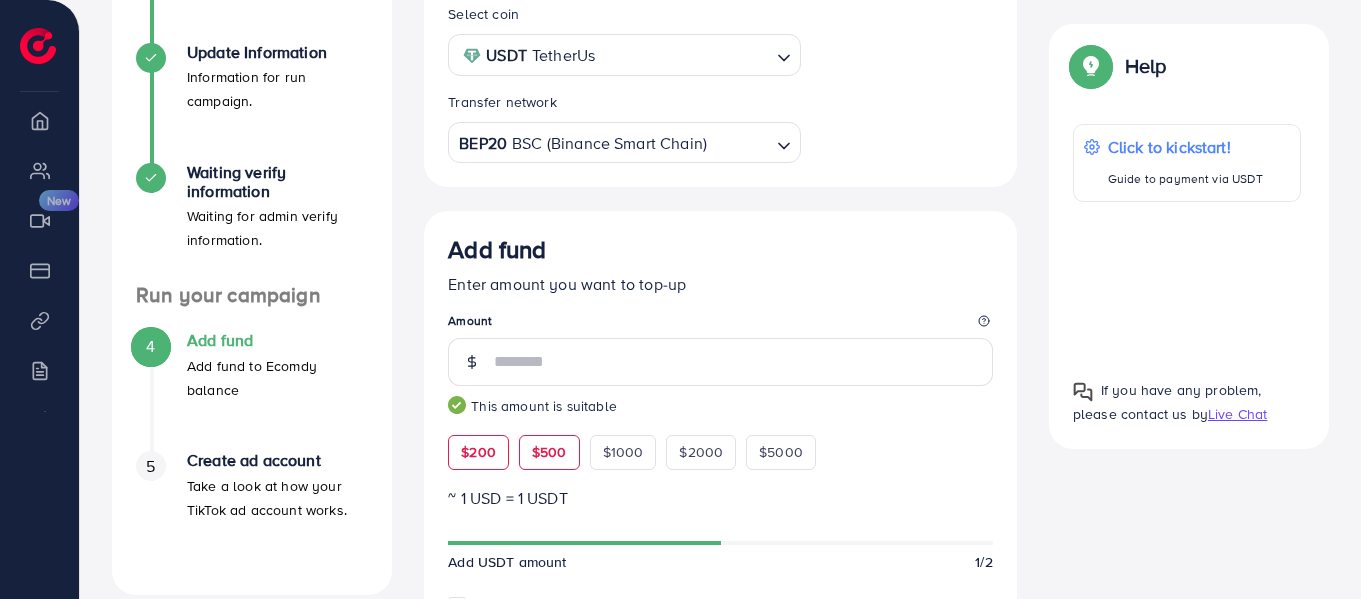 click on "$500" at bounding box center [549, 452] 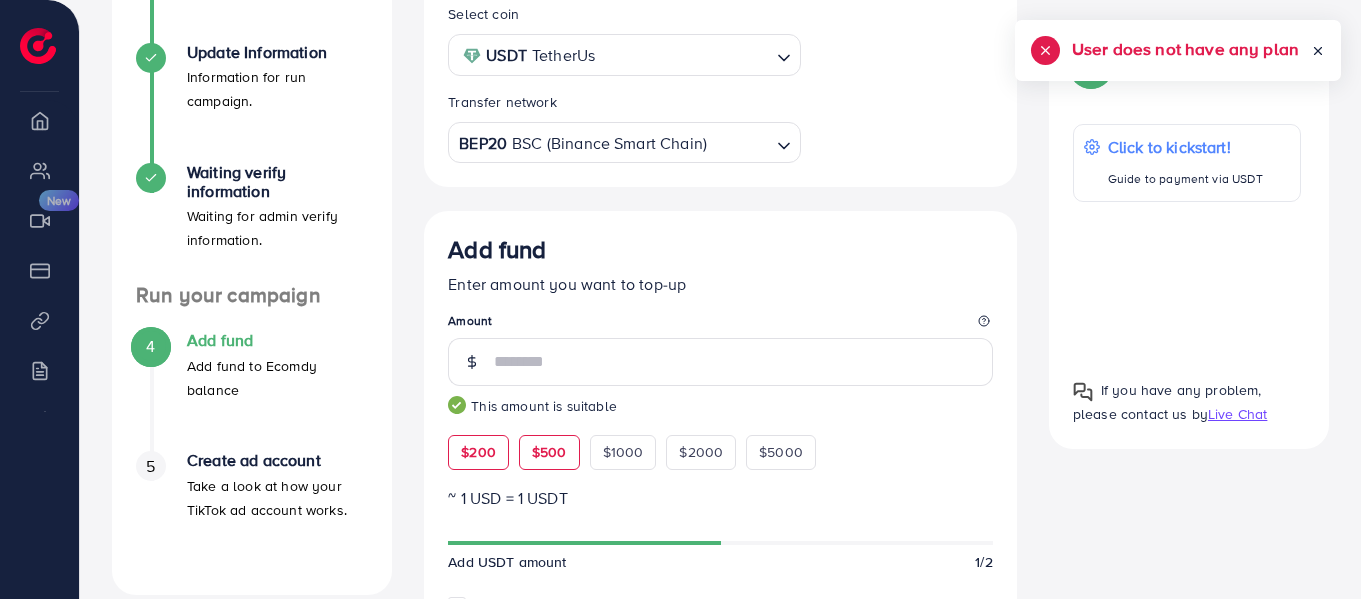 click on "$200" at bounding box center (478, 452) 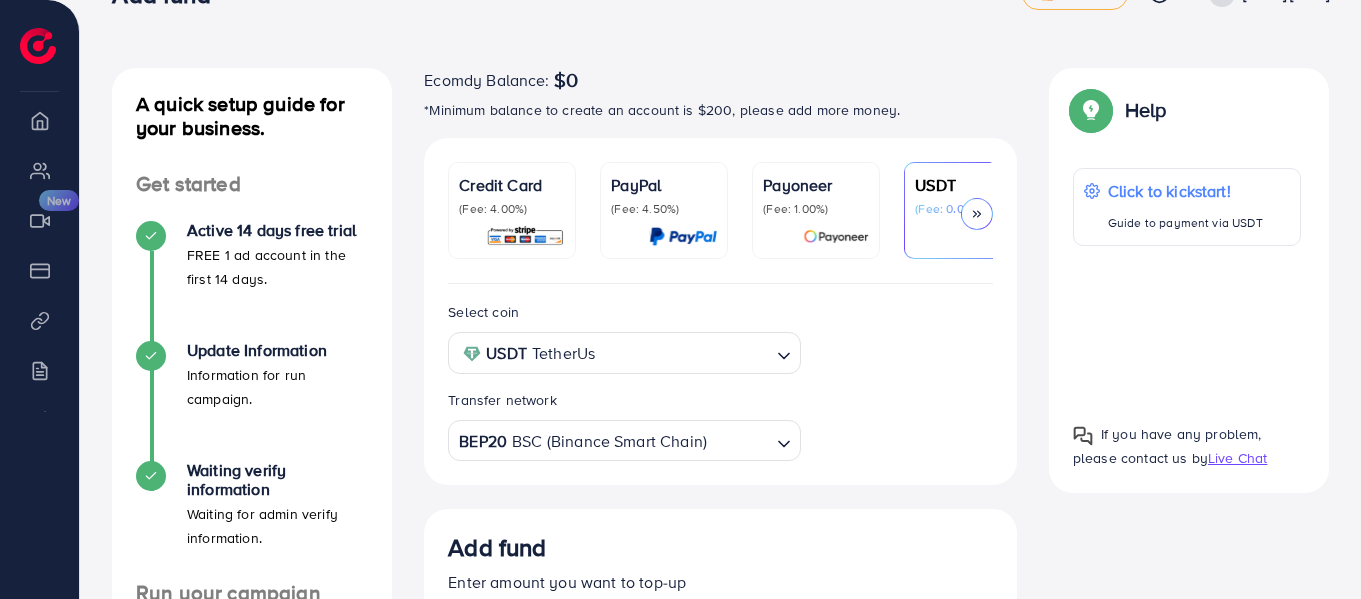 scroll, scrollTop: 0, scrollLeft: 0, axis: both 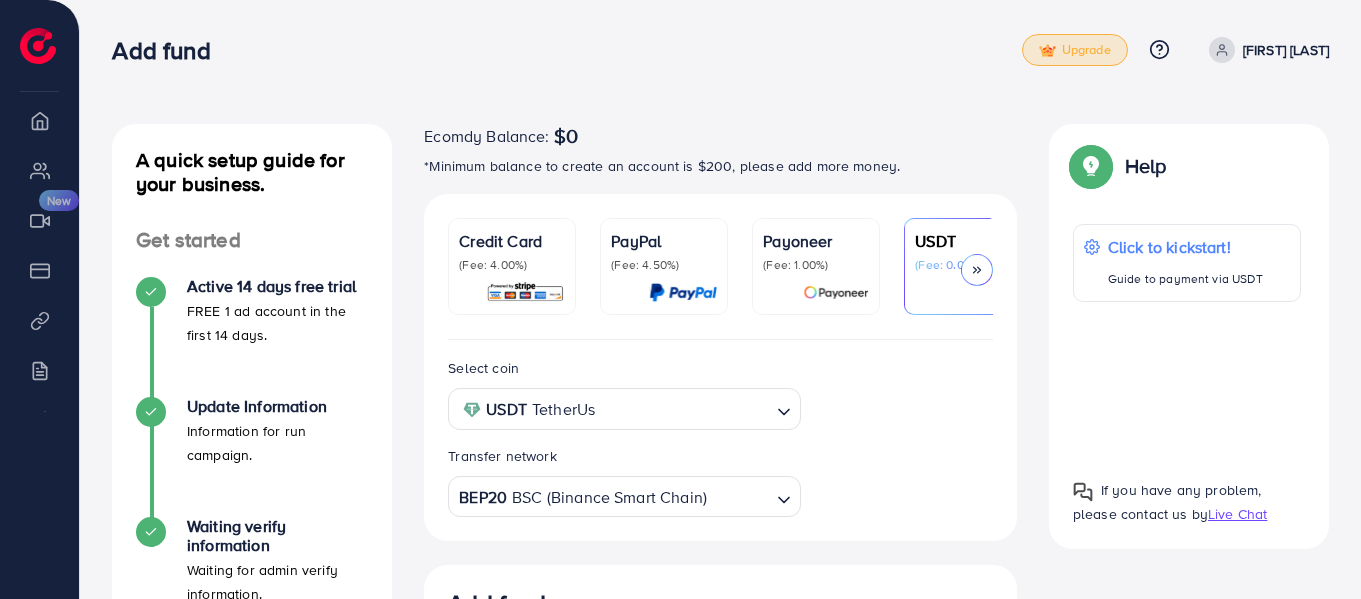 click on "Upgrade" at bounding box center [1075, 50] 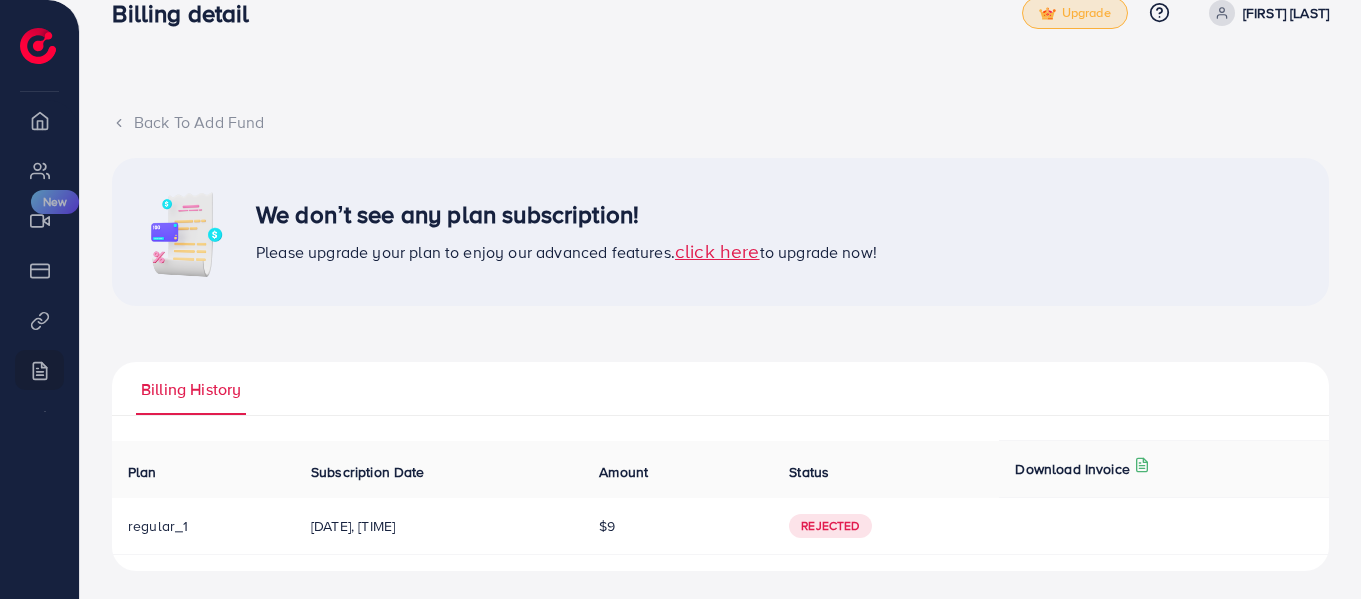 scroll, scrollTop: 41, scrollLeft: 0, axis: vertical 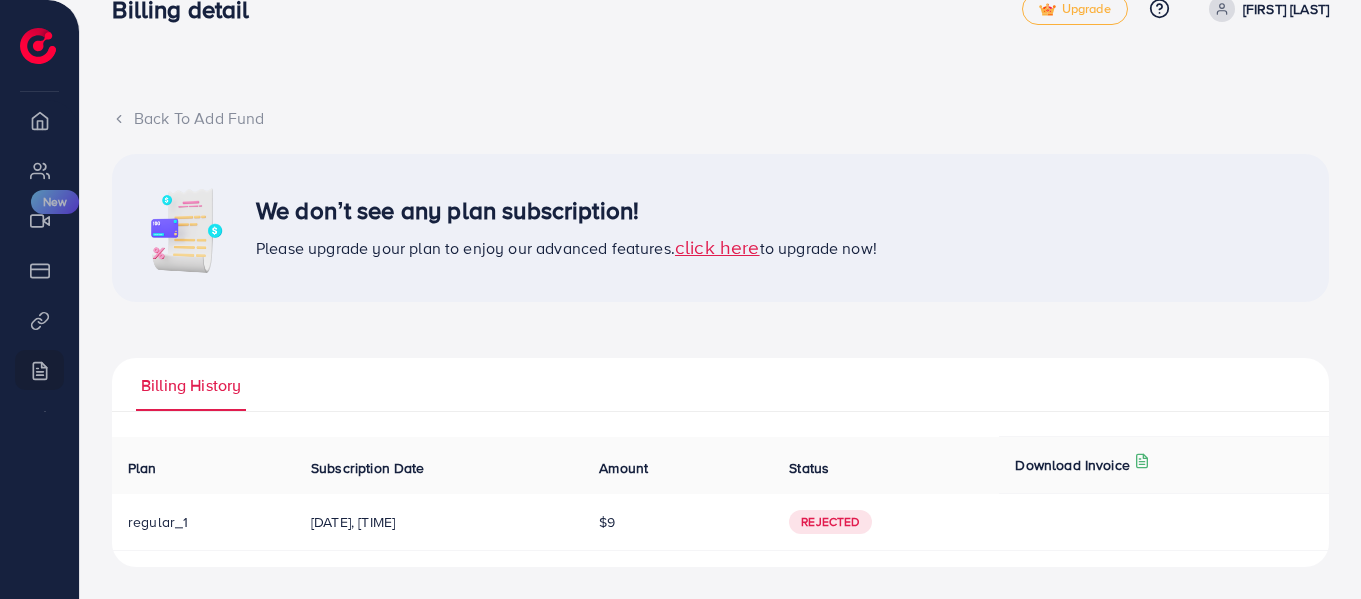 click on "Back To Add Fund" at bounding box center (720, 118) 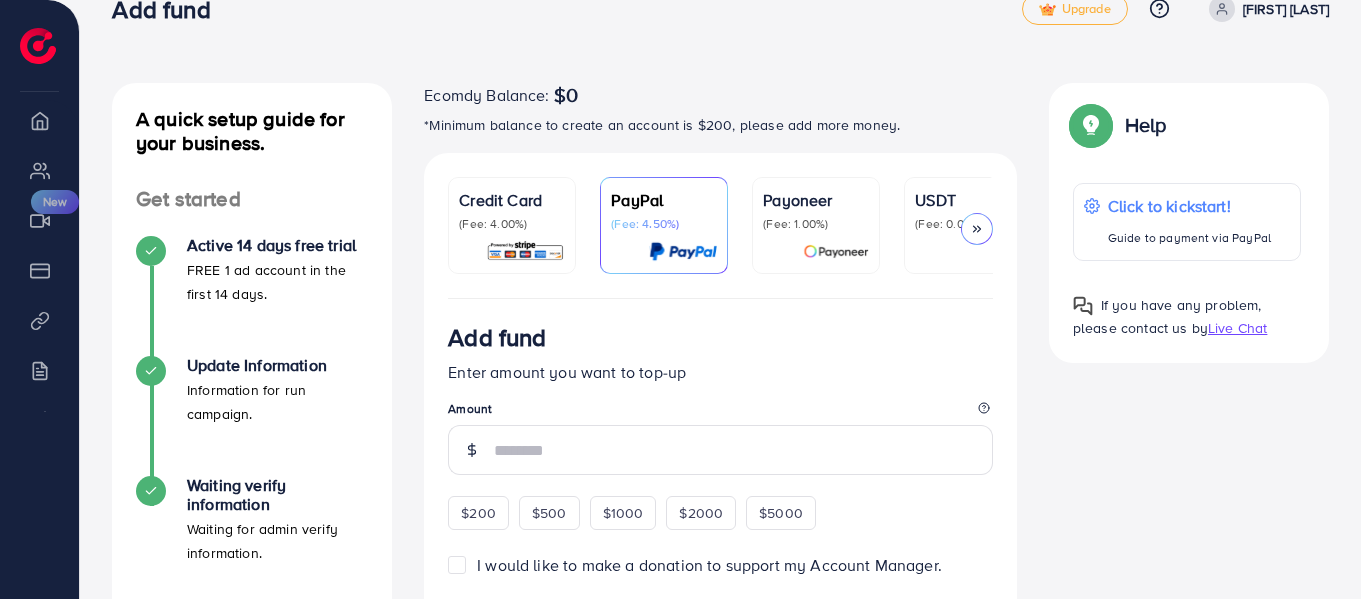 scroll, scrollTop: 0, scrollLeft: 0, axis: both 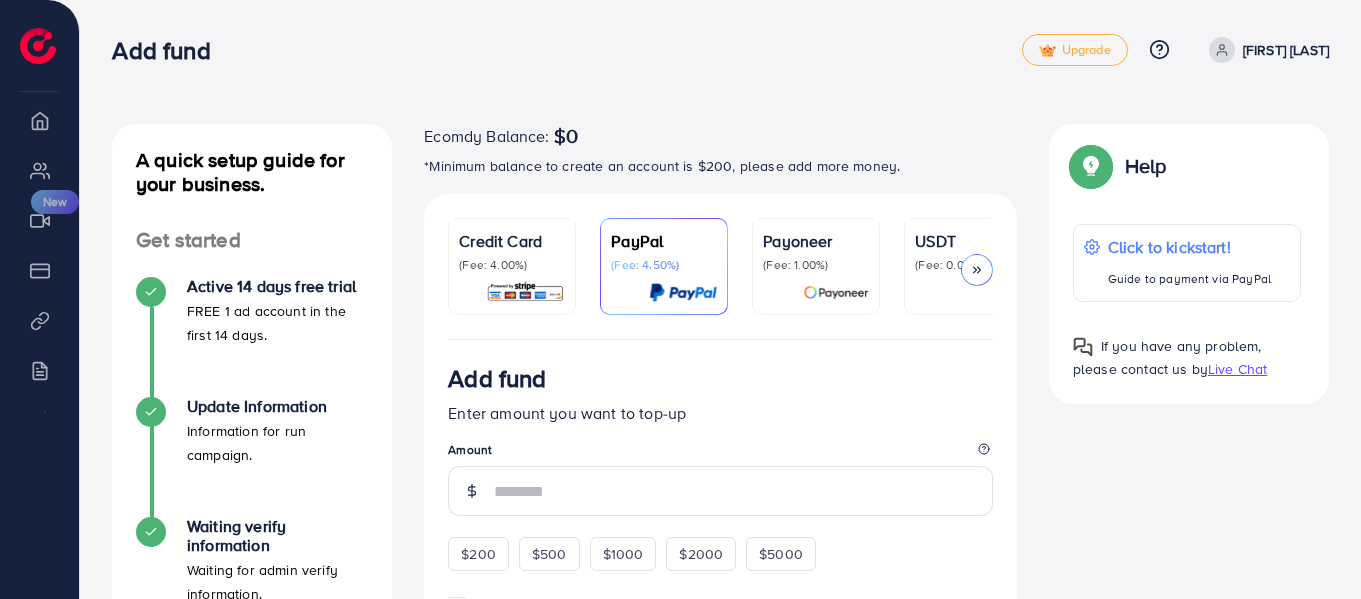 click on "USDT" at bounding box center [968, 241] 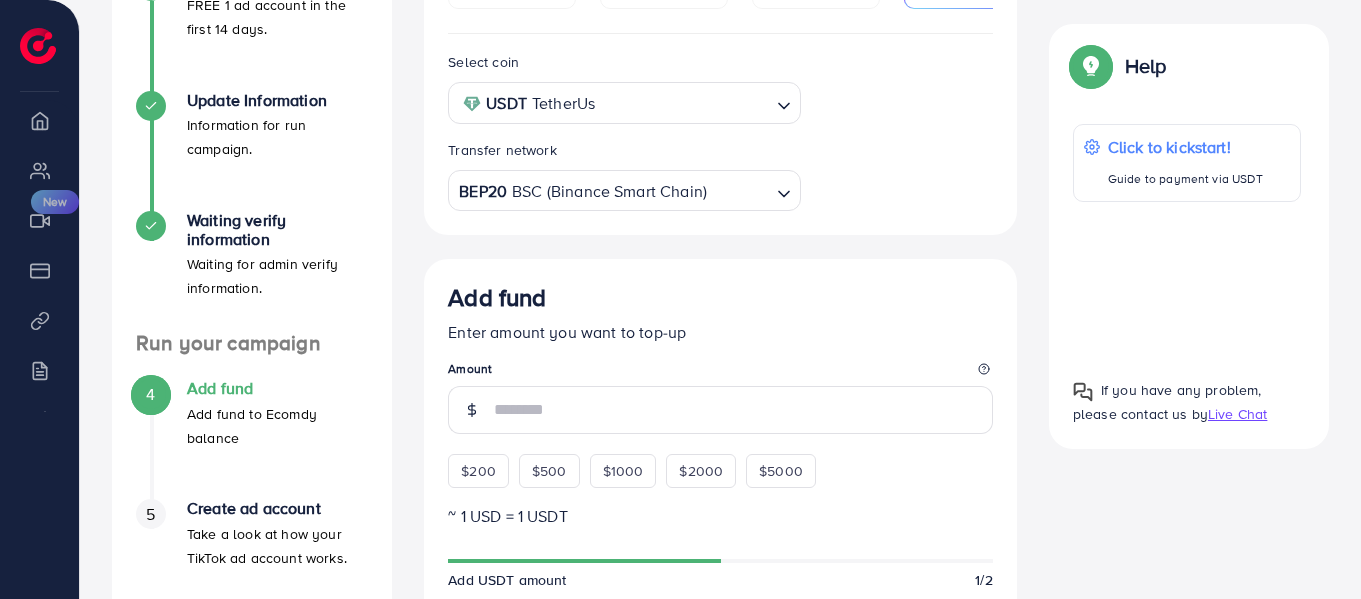 scroll, scrollTop: 318, scrollLeft: 0, axis: vertical 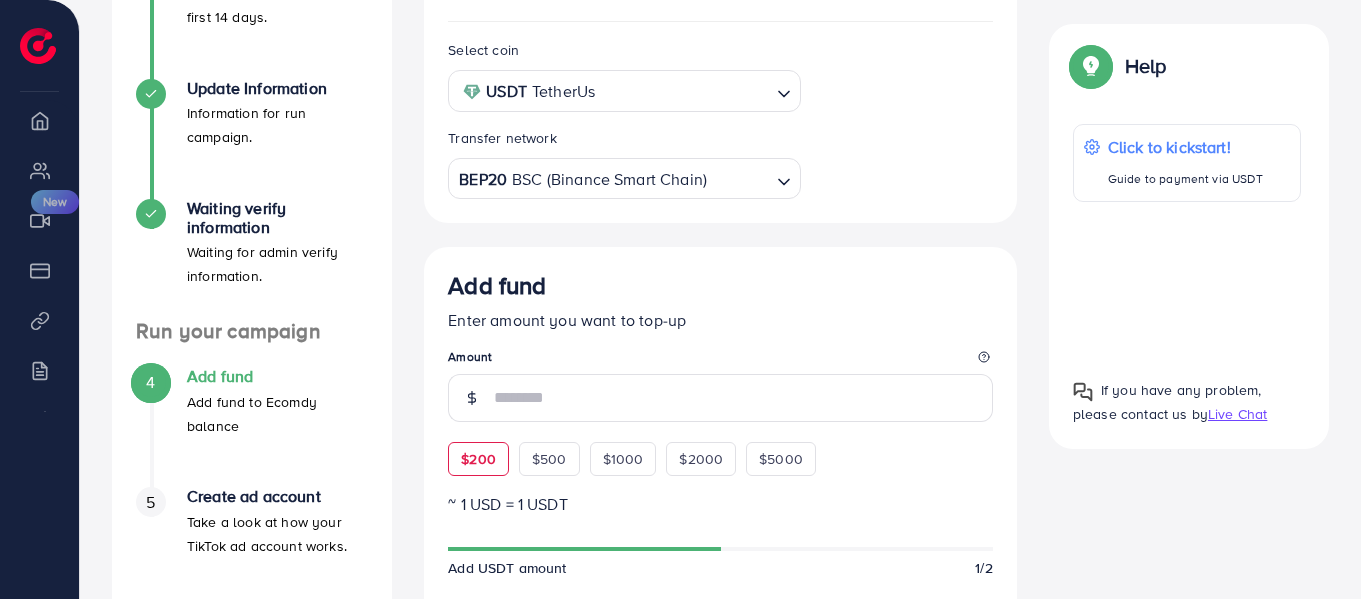 click on "$200" at bounding box center [478, 459] 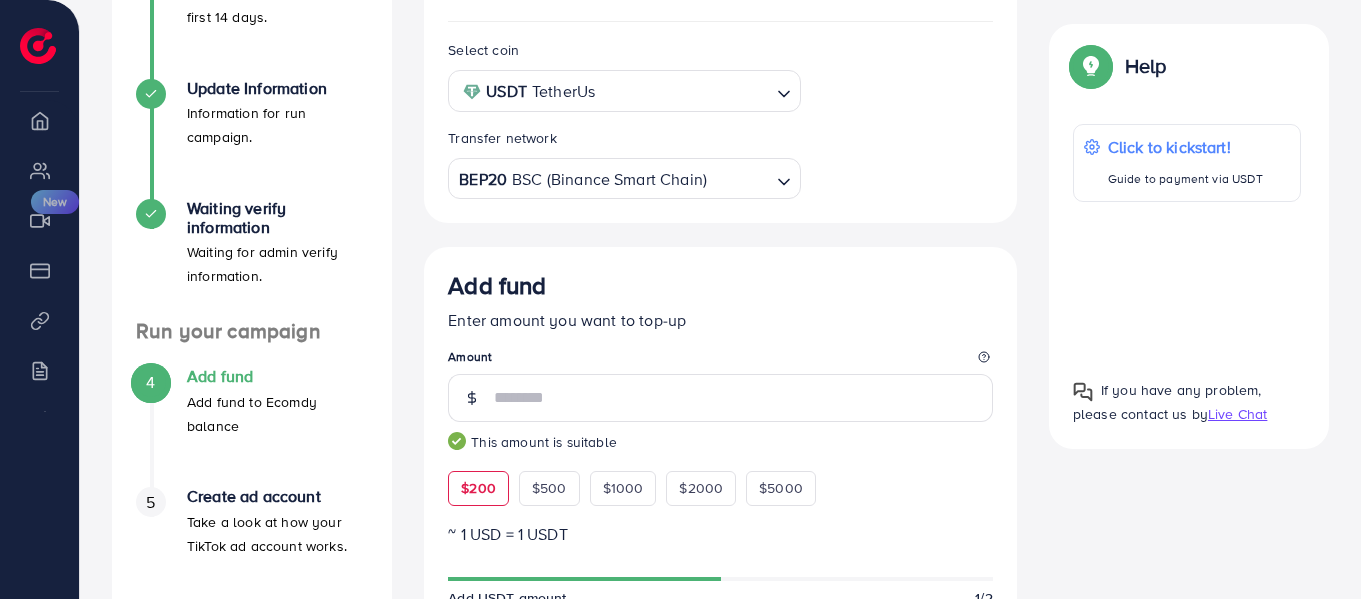 type on "***" 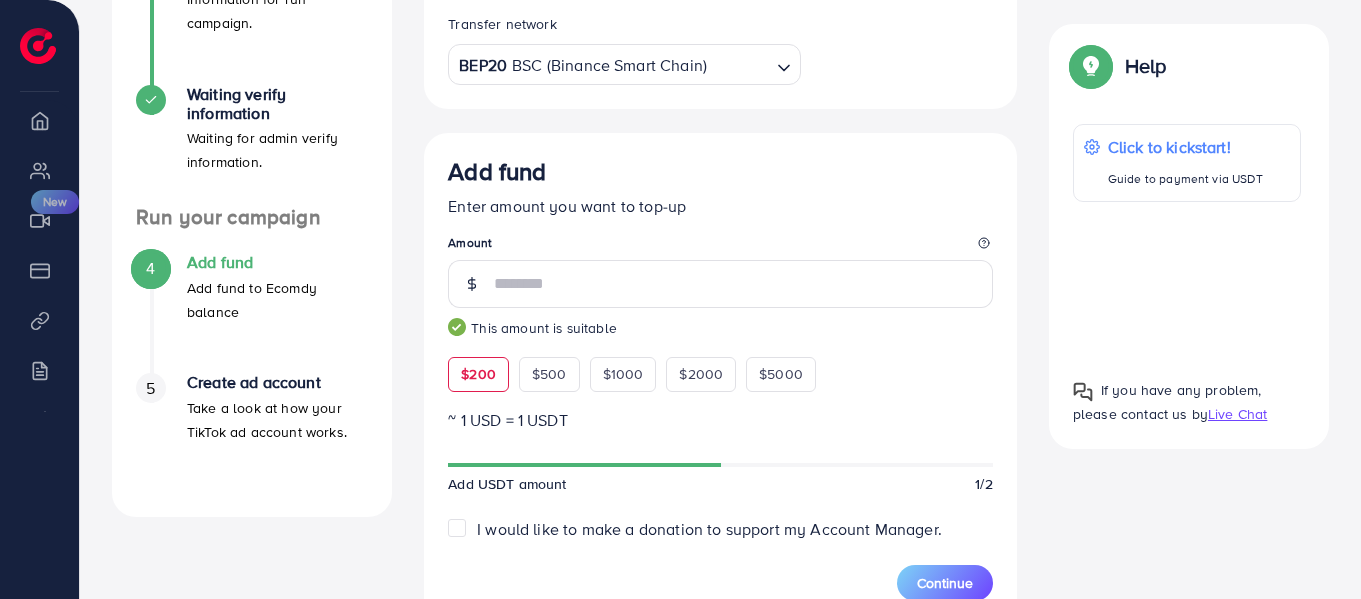 scroll, scrollTop: 427, scrollLeft: 0, axis: vertical 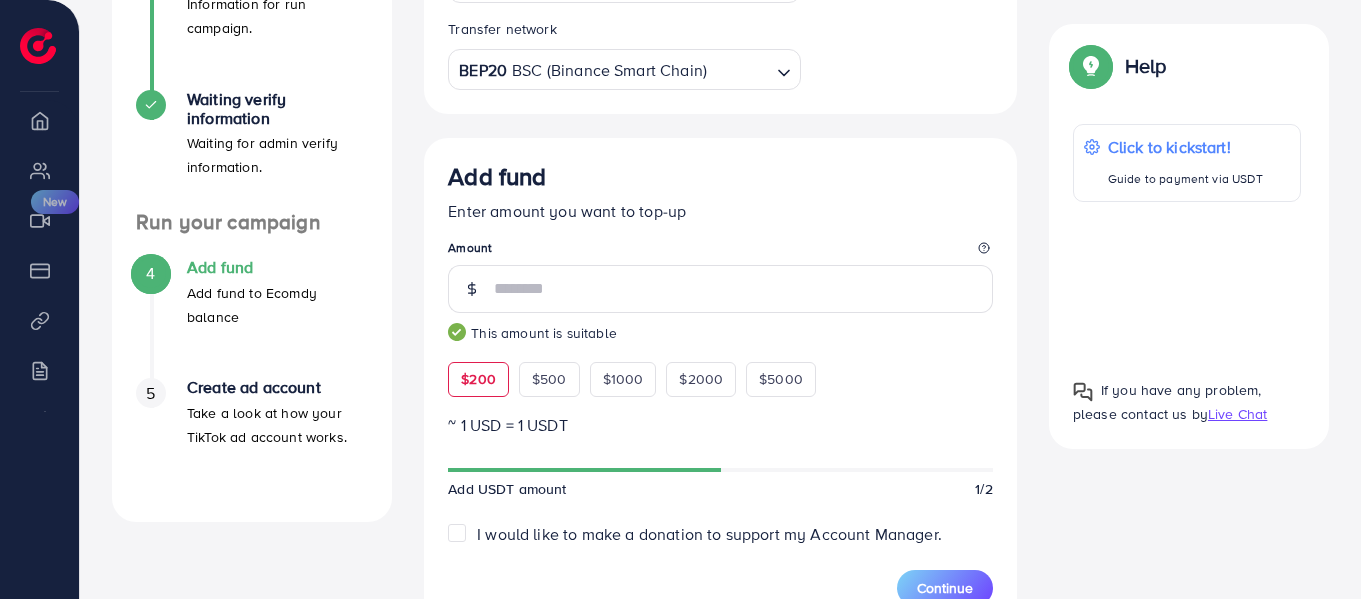 click on "Add fund  Enter amount you want to top-up Amount ***  This amount is suitable  $200 $500 $1000 $2000 $5000" at bounding box center (720, 279) 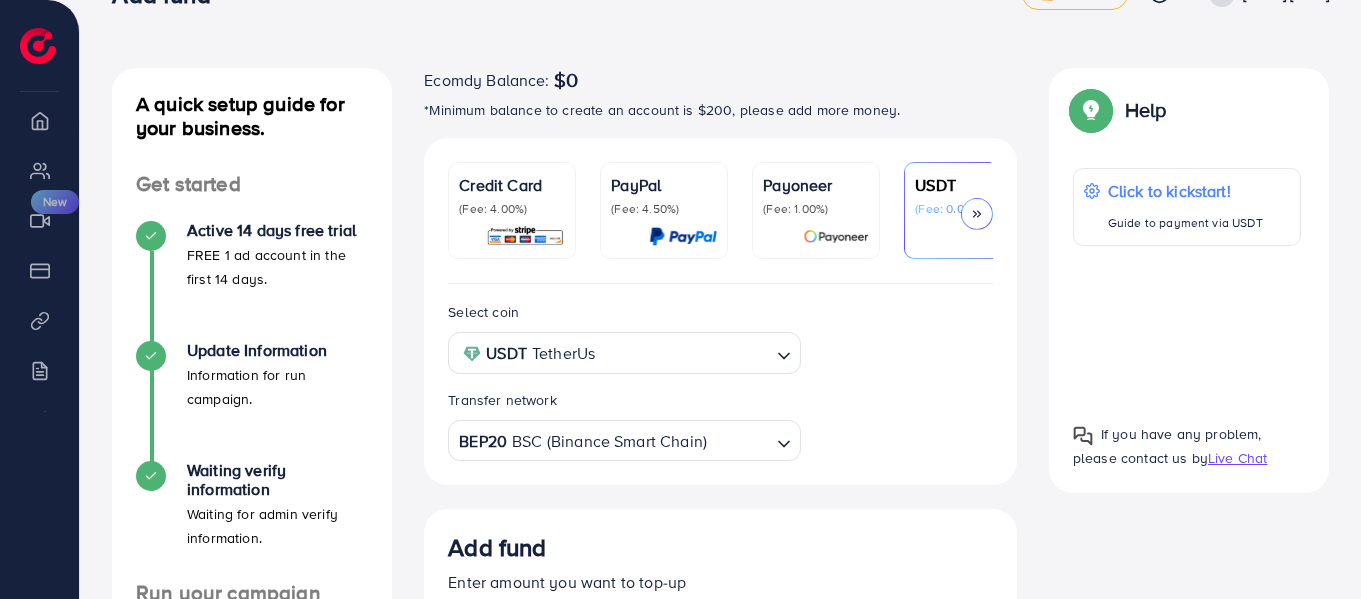 scroll, scrollTop: 0, scrollLeft: 0, axis: both 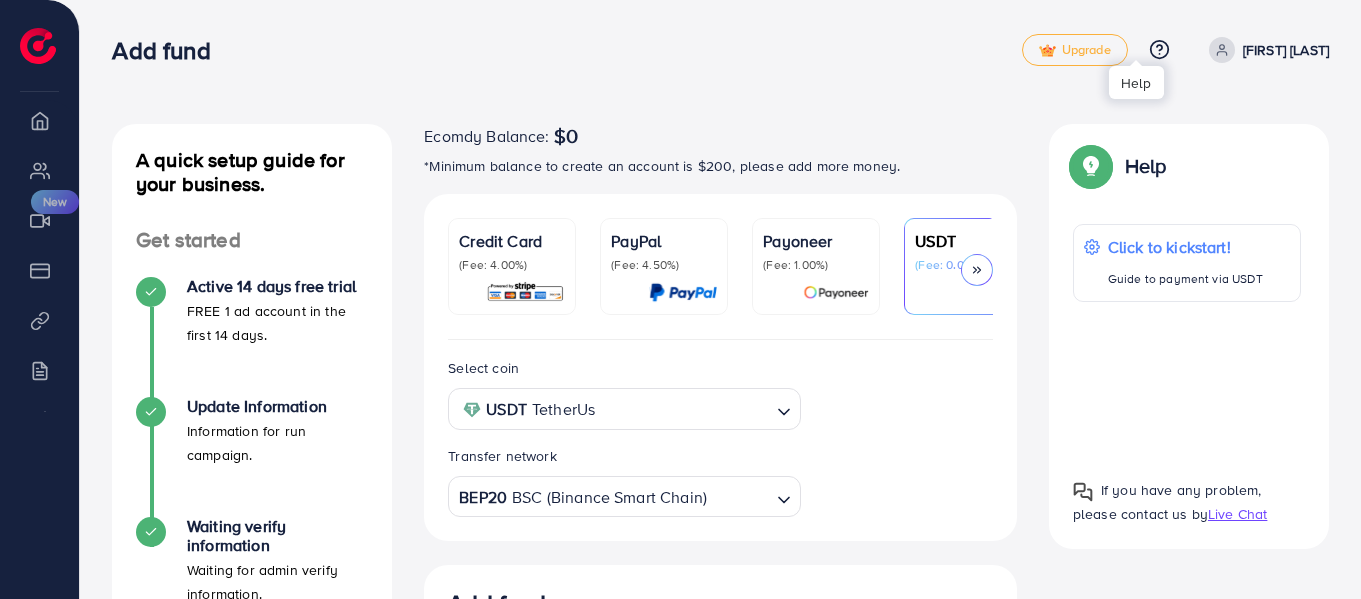 click 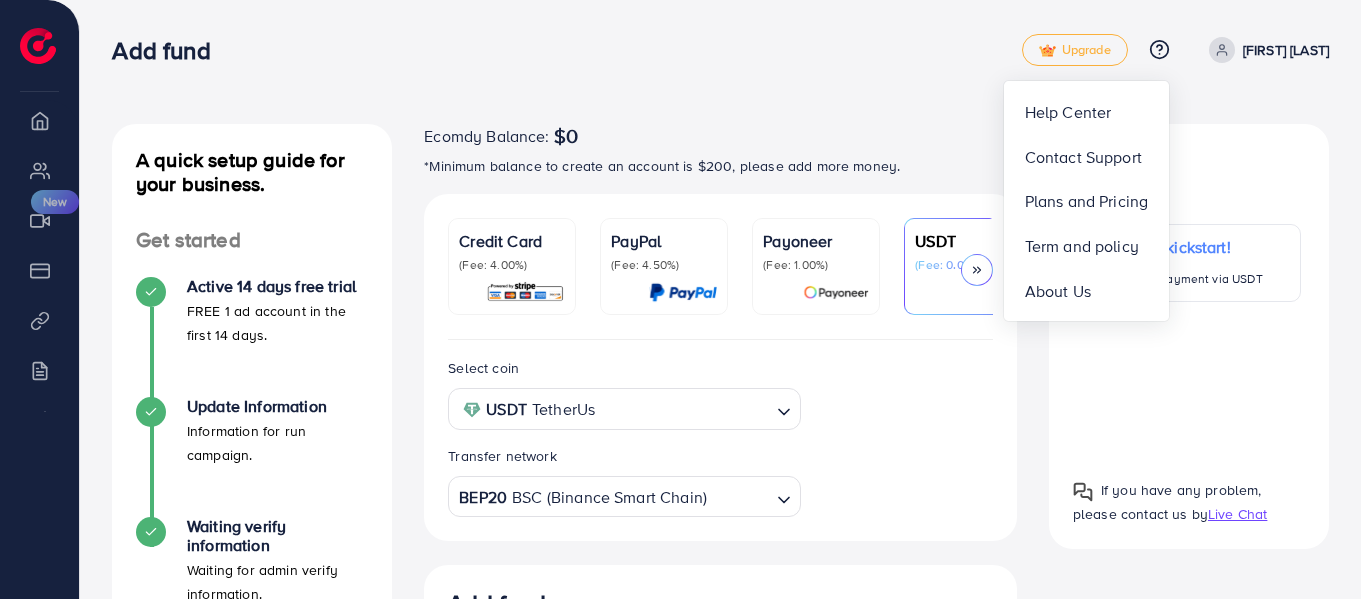click on "A quick setup guide for your business. Add fund Add fund to Ecomdy balance Ecomdy Balance: $0 *Minimum balance to create an account is $200, please add more money. Credit Card (Fee: 4.00%) PayPal (Fee: 4.50%) Payoneer (Fee: 1.00%) USDT (Fee: 0.00%) Airwallex (Fee: 0.00%) Top-up Success! Thanks you for your purchase. Please check your balance again. Summary Client [NAME] Amount 0 USD Payment Method Credit card fee 0 USD Tax 0 USD Total Amount = Amount + Service charge + Tax + Credit card fee 0 USD Recharge Show me Ad Account here SAFE CVC" at bounding box center (720, 826) 